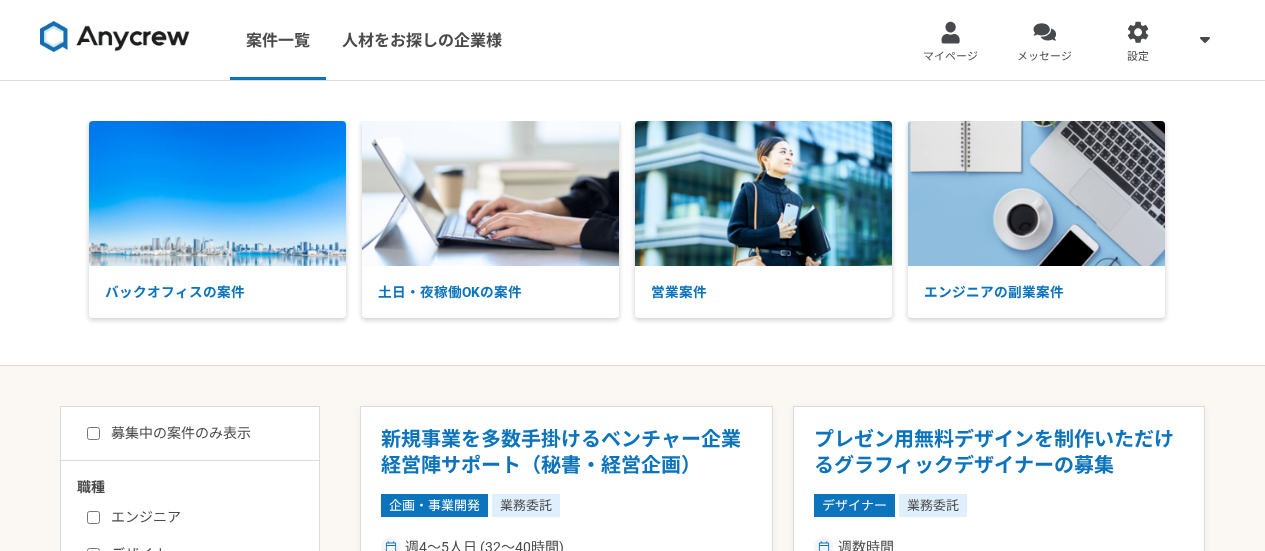 scroll, scrollTop: 0, scrollLeft: 0, axis: both 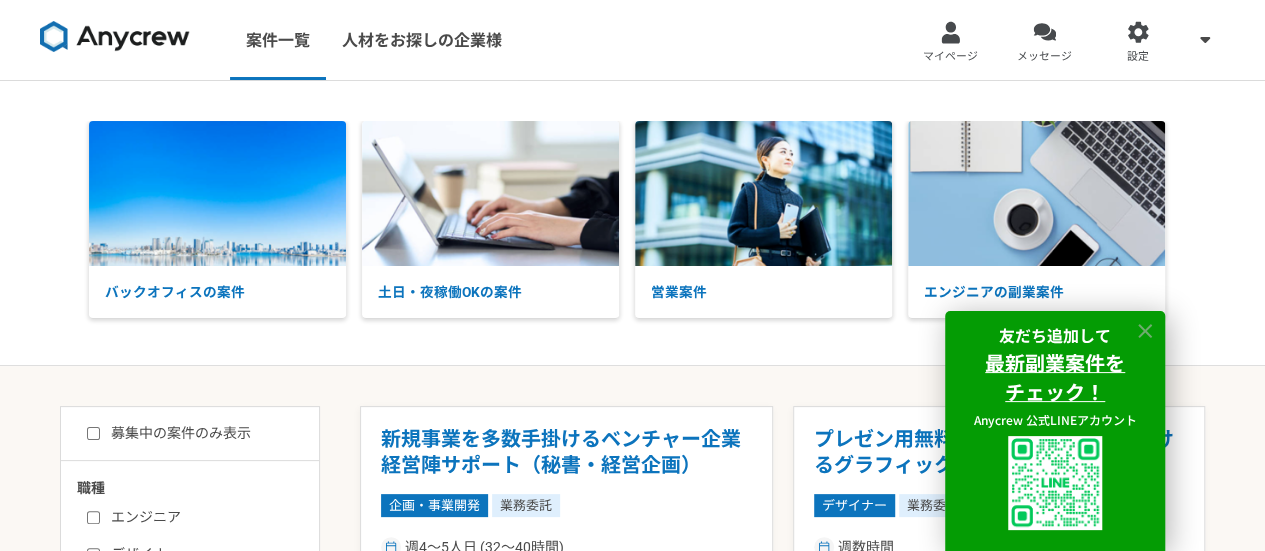 click 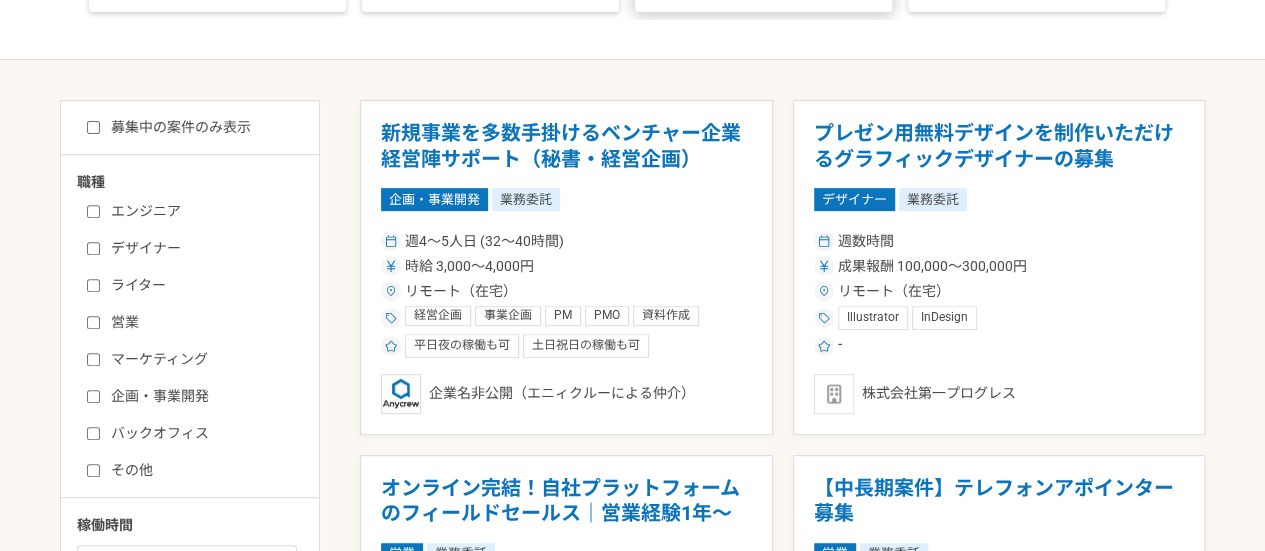 scroll, scrollTop: 315, scrollLeft: 0, axis: vertical 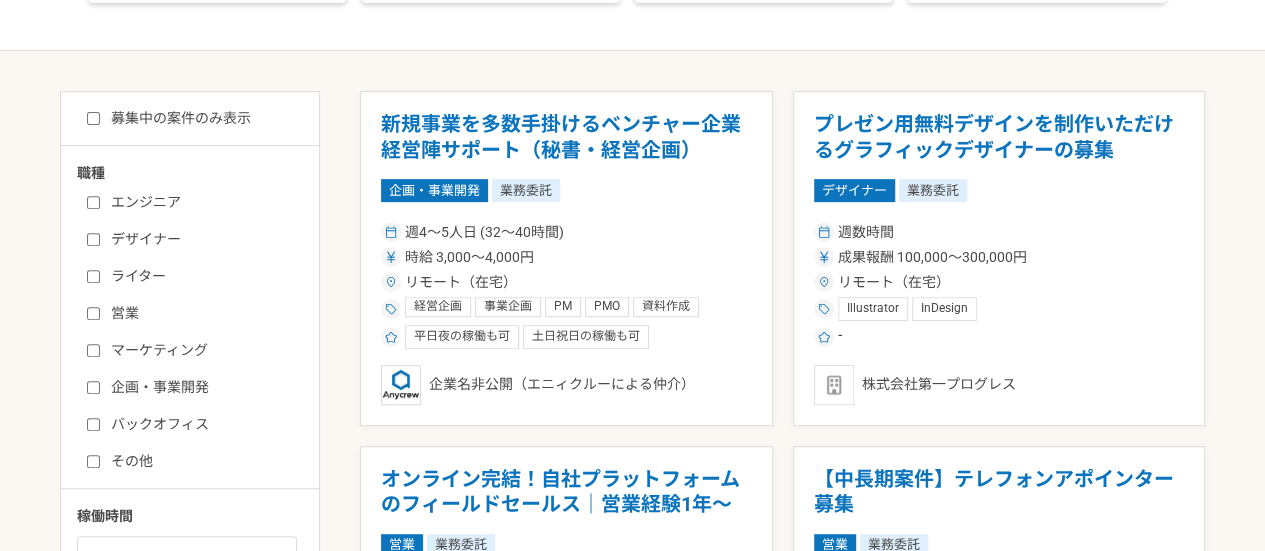 click on "デザイナー" at bounding box center [202, 239] 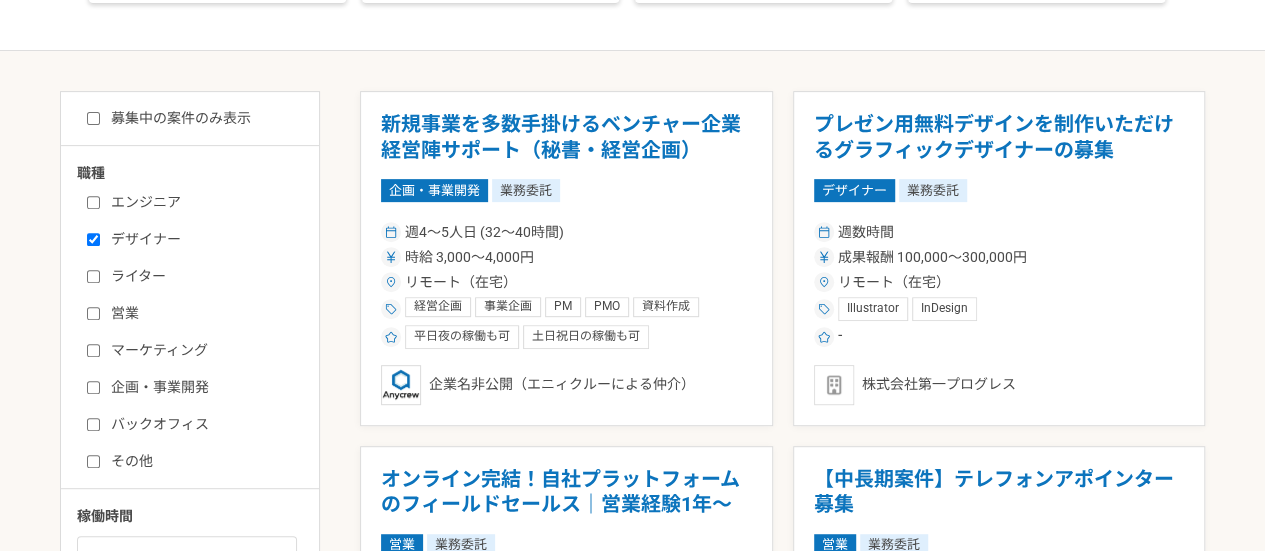 checkbox on "true" 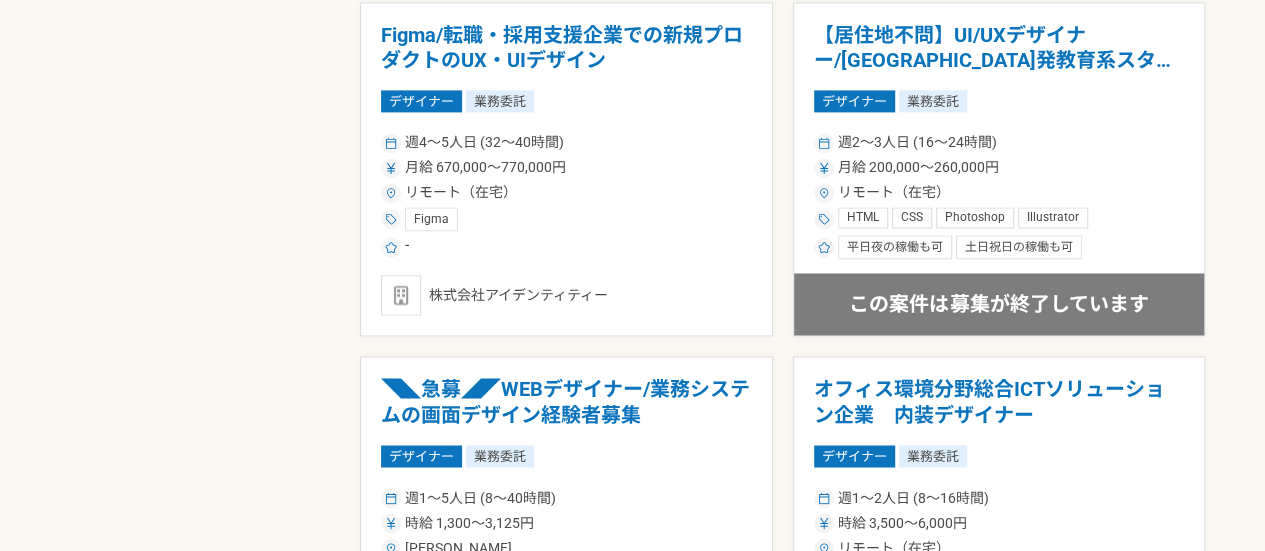 scroll, scrollTop: 1737, scrollLeft: 0, axis: vertical 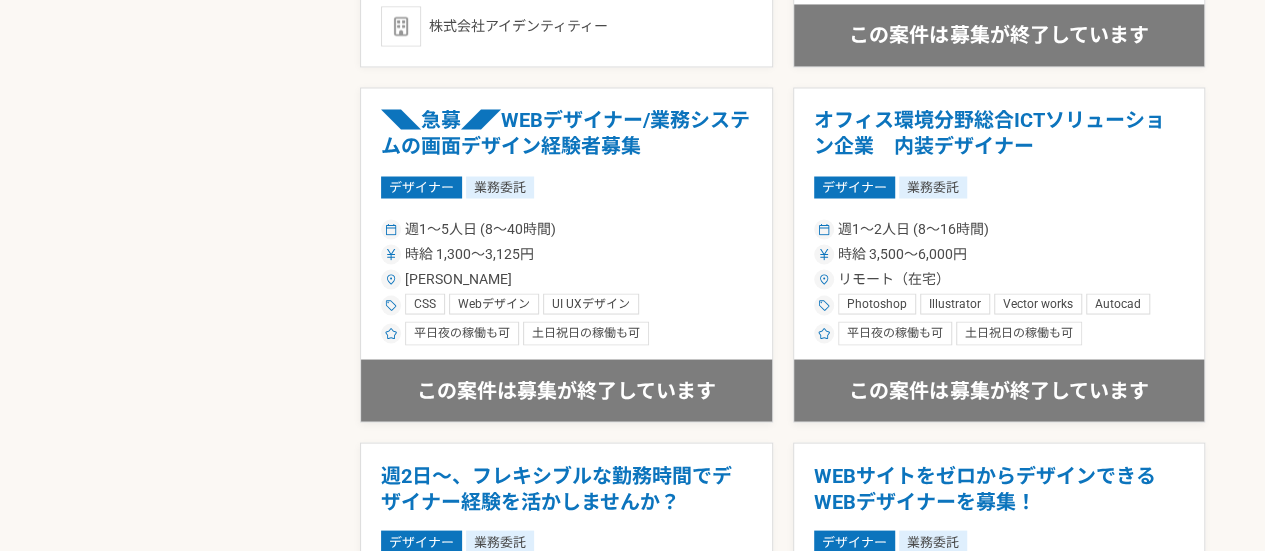 drag, startPoint x: 495, startPoint y: 132, endPoint x: 268, endPoint y: 163, distance: 229.10696 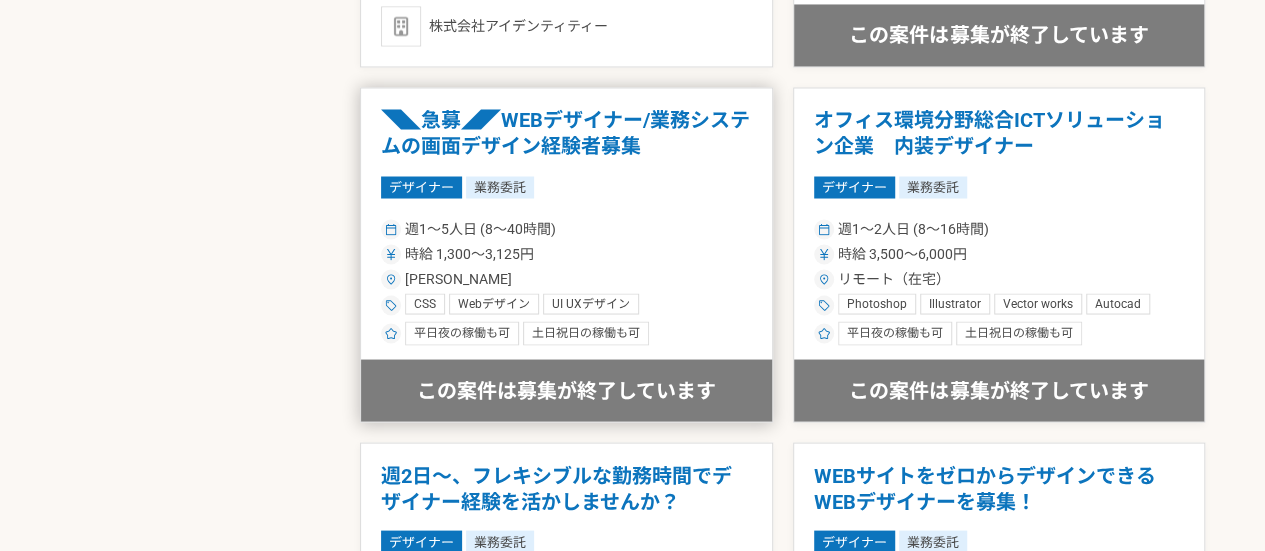 click on "◥◣急募◢◤WEBデザイナー/業務システムの画面デザイン経験者募集" at bounding box center [566, 133] 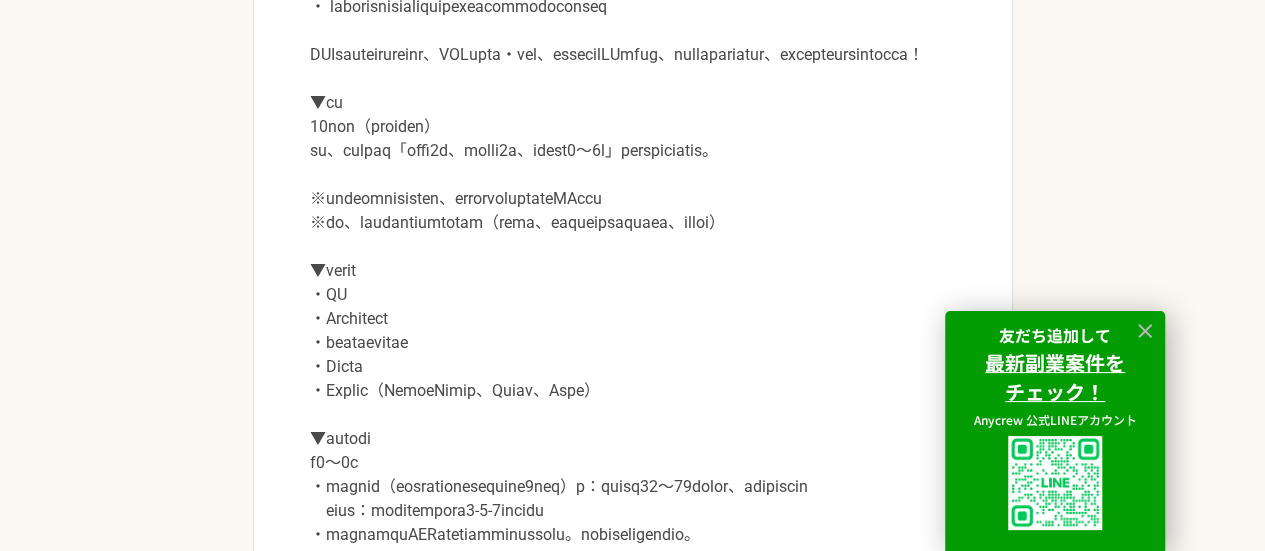 scroll, scrollTop: 1208, scrollLeft: 0, axis: vertical 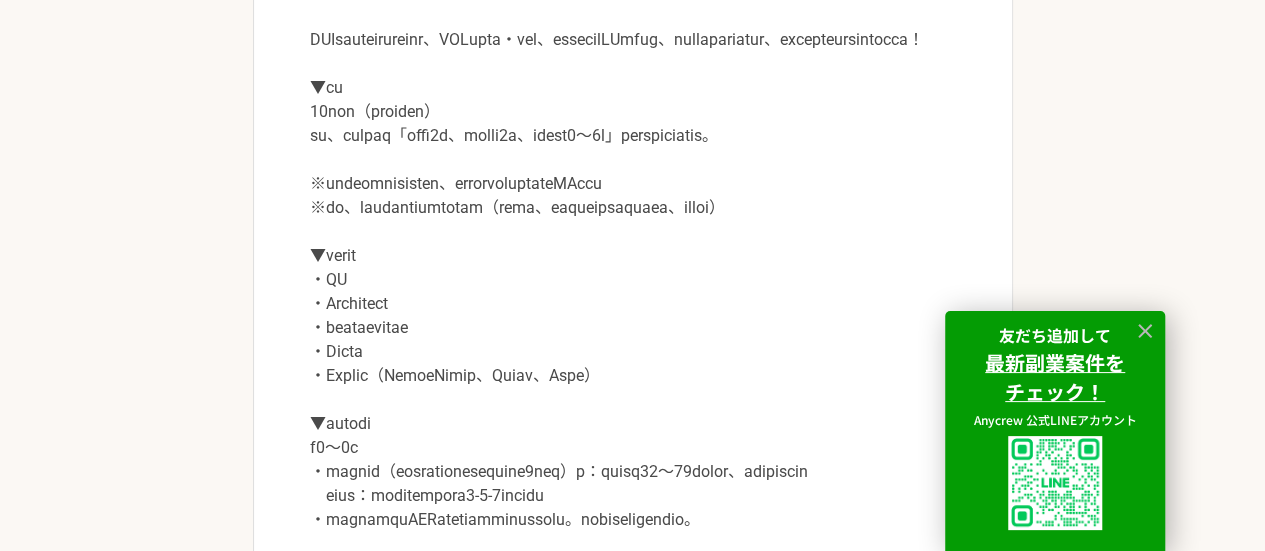 click at bounding box center [633, 292] 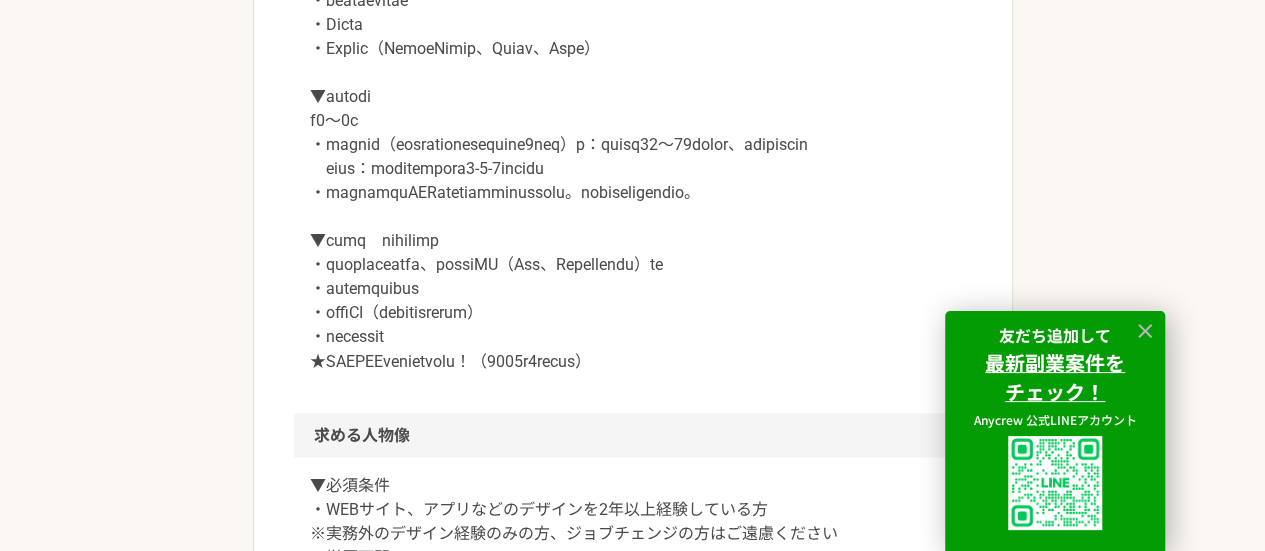 scroll, scrollTop: 1538, scrollLeft: 0, axis: vertical 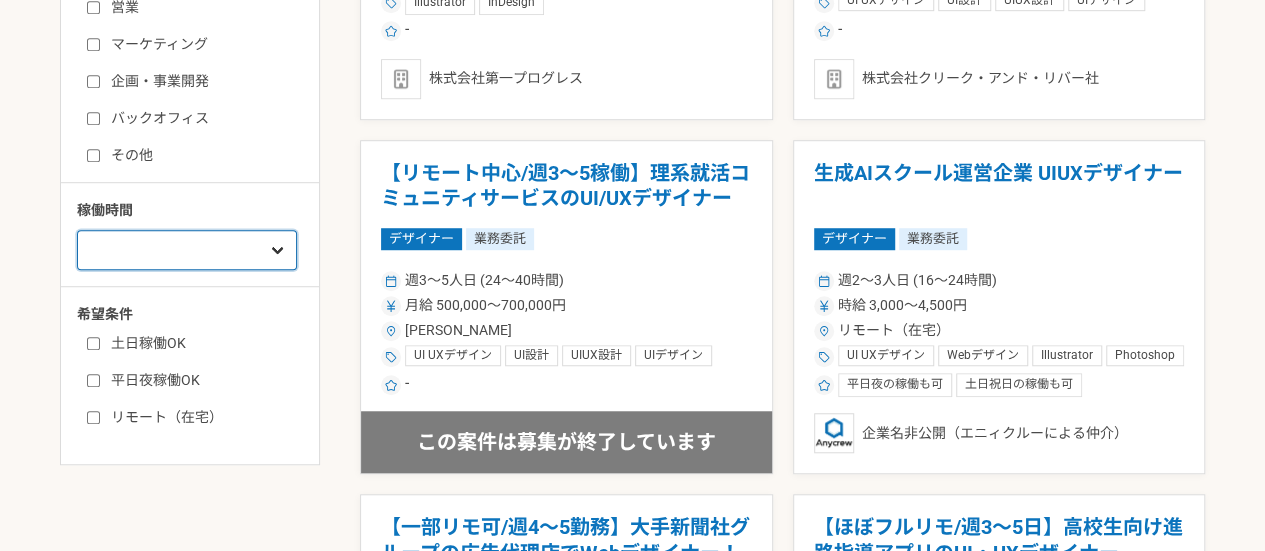 click on "週1人日（8時間）以下 週2人日（16時間）以下 週3人日（24時間）以下 週4人日（32時間）以下 週5人日（40時間）以下" at bounding box center (187, 250) 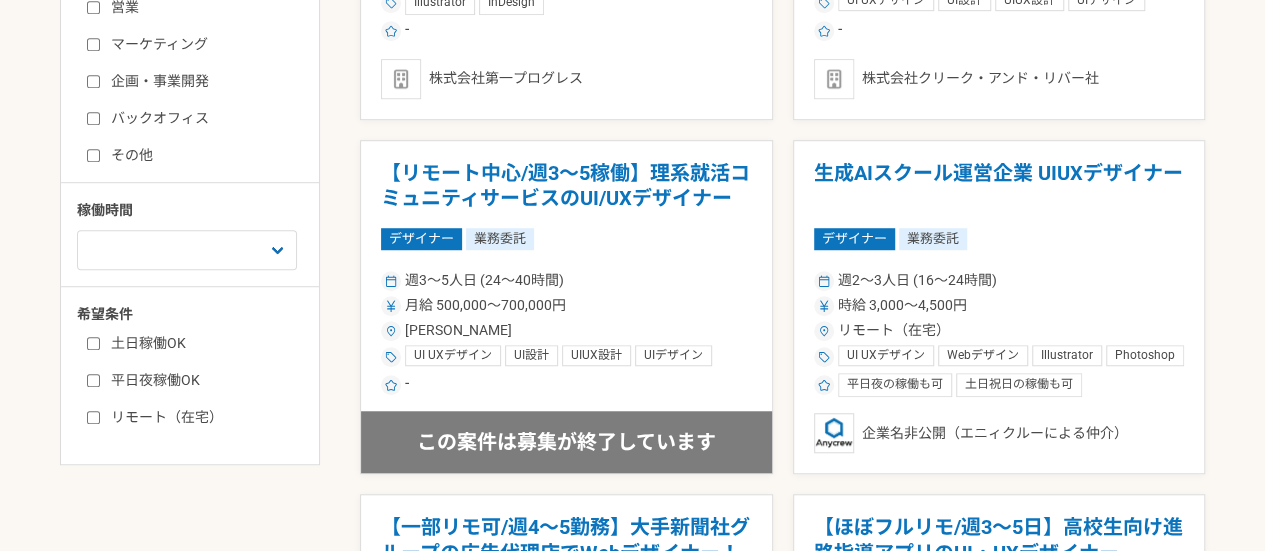 click on "リモート（在宅）" at bounding box center (202, 417) 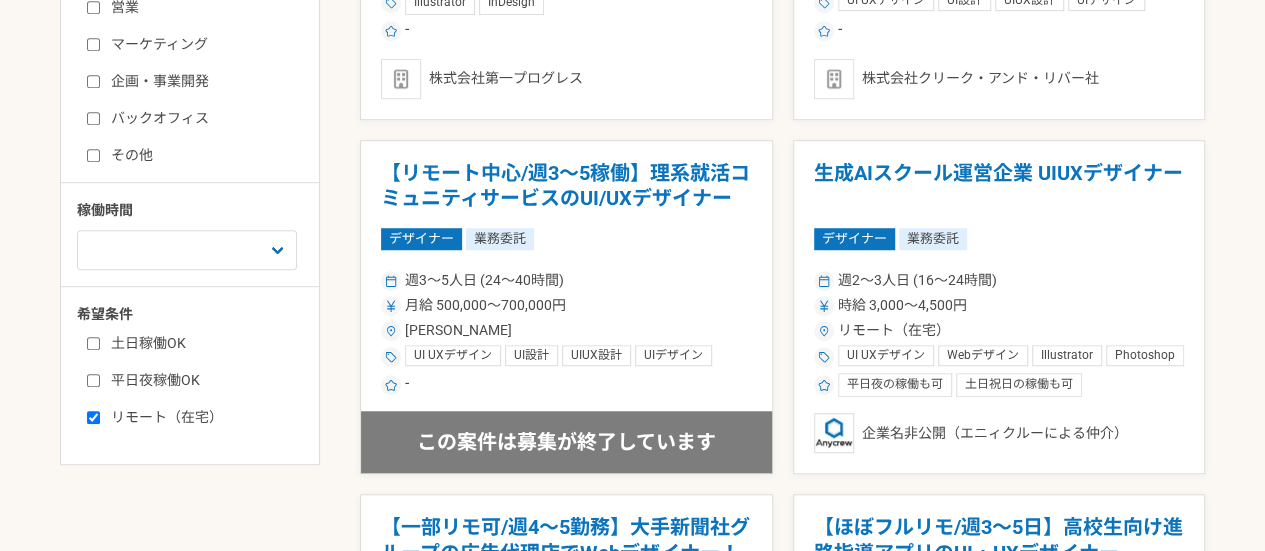 checkbox on "true" 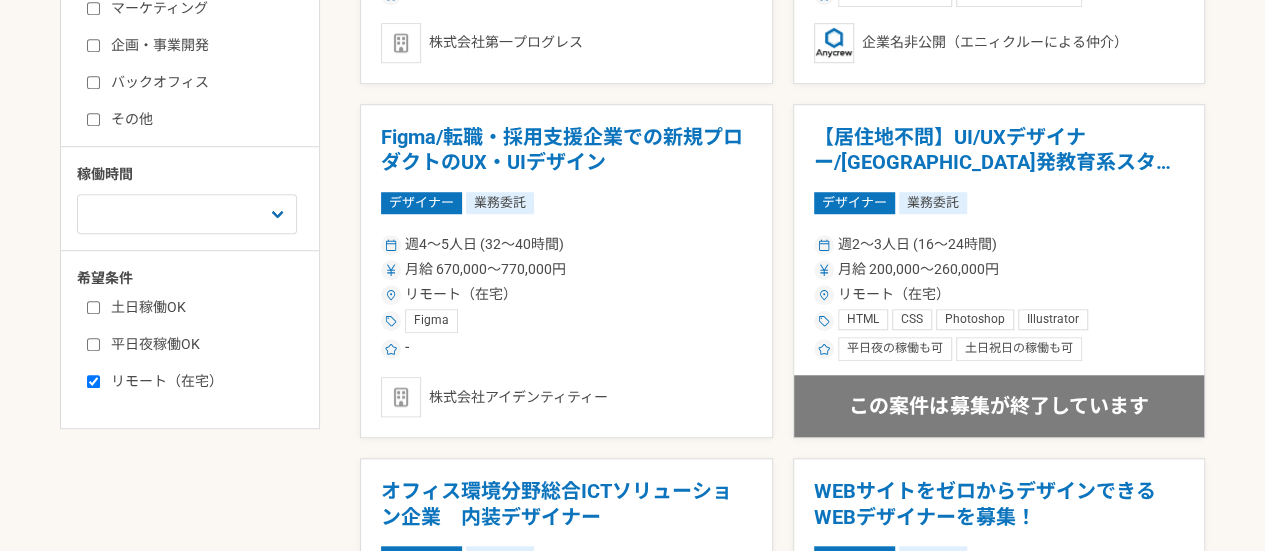 scroll, scrollTop: 685, scrollLeft: 0, axis: vertical 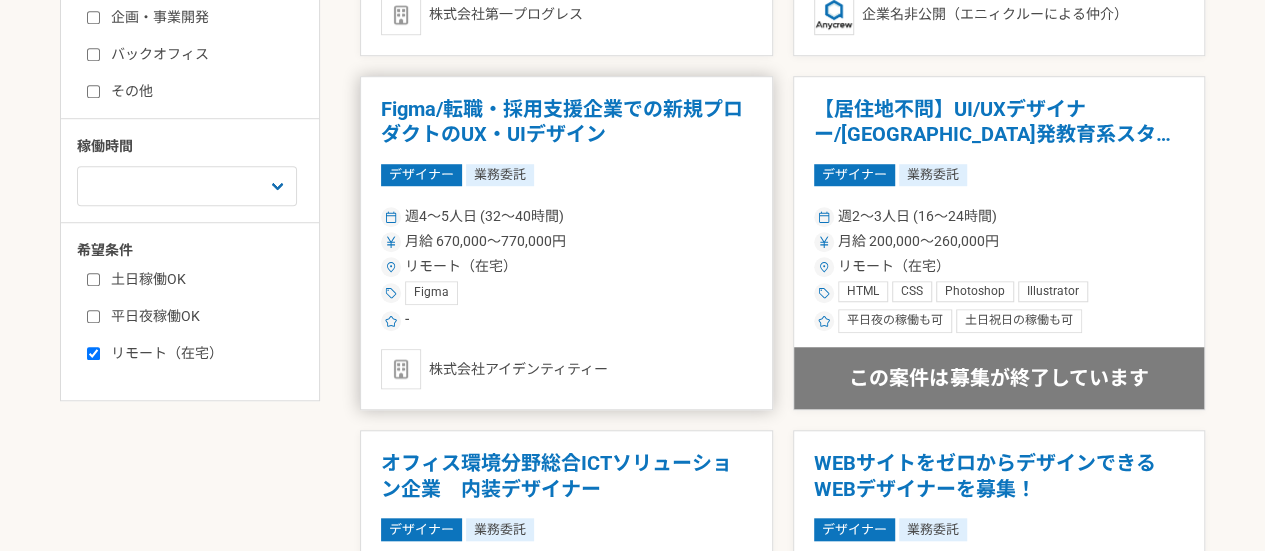 drag, startPoint x: 476, startPoint y: 115, endPoint x: 451, endPoint y: 118, distance: 25.179358 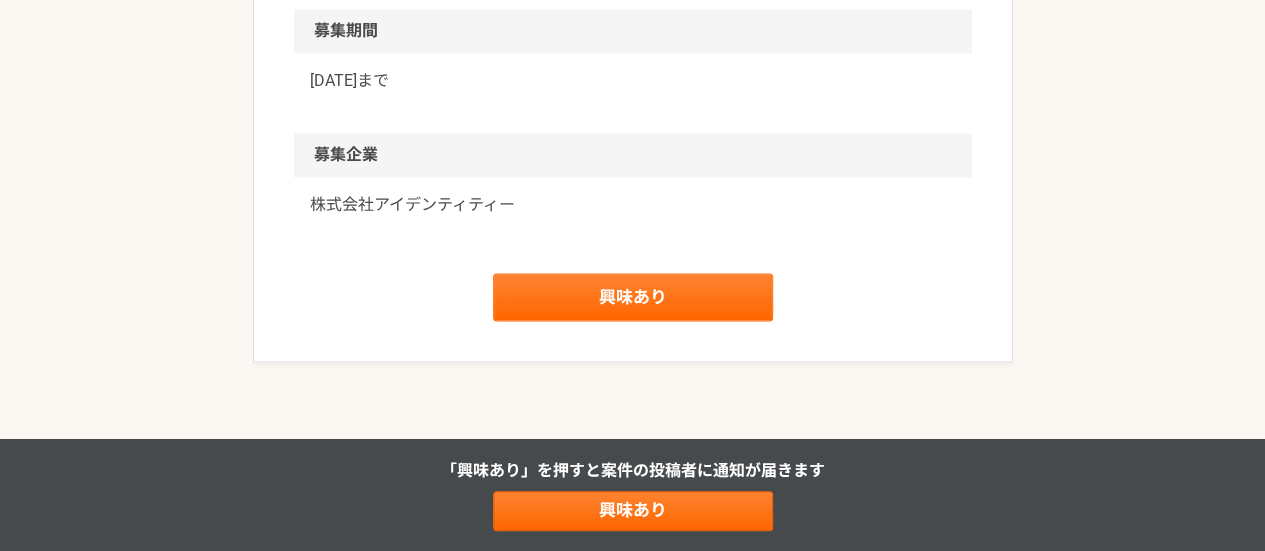 scroll, scrollTop: 1605, scrollLeft: 0, axis: vertical 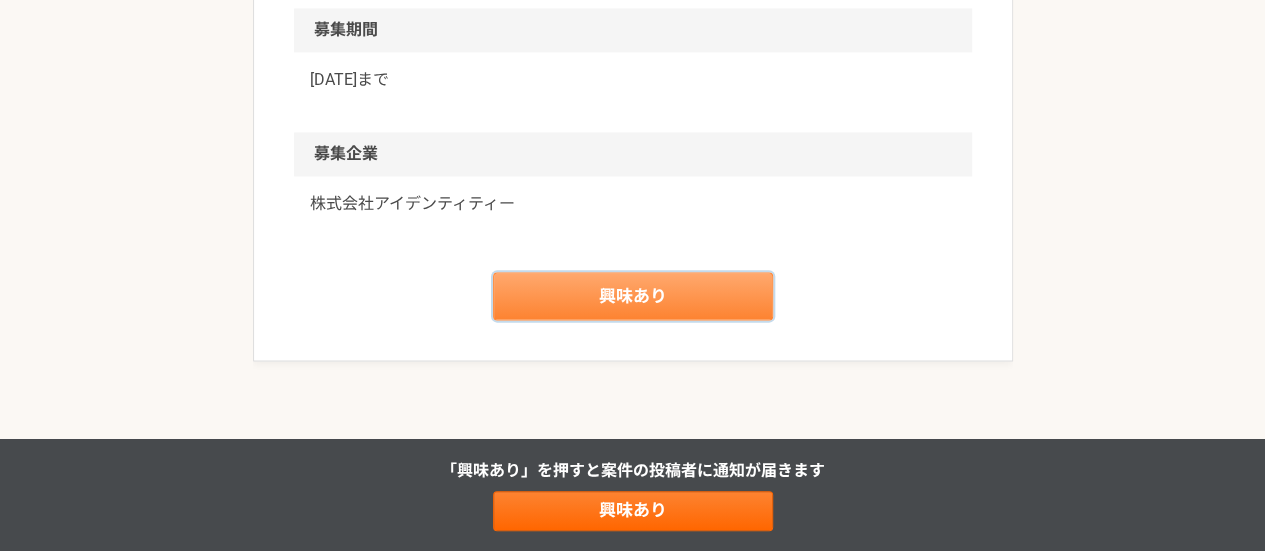 click on "興味あり" at bounding box center (633, 296) 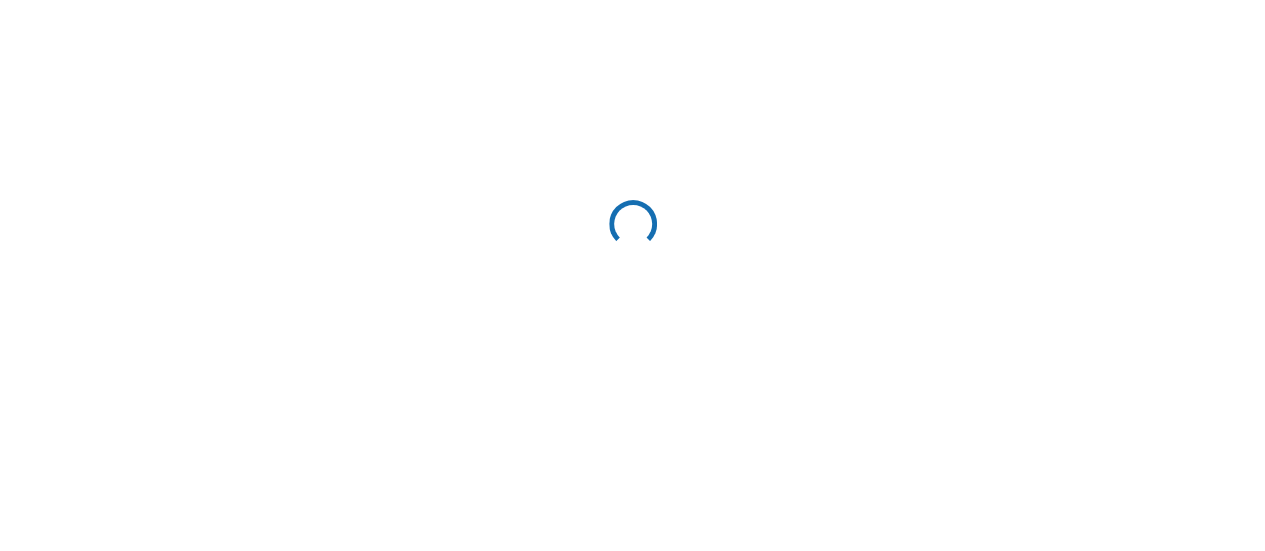 scroll, scrollTop: 0, scrollLeft: 0, axis: both 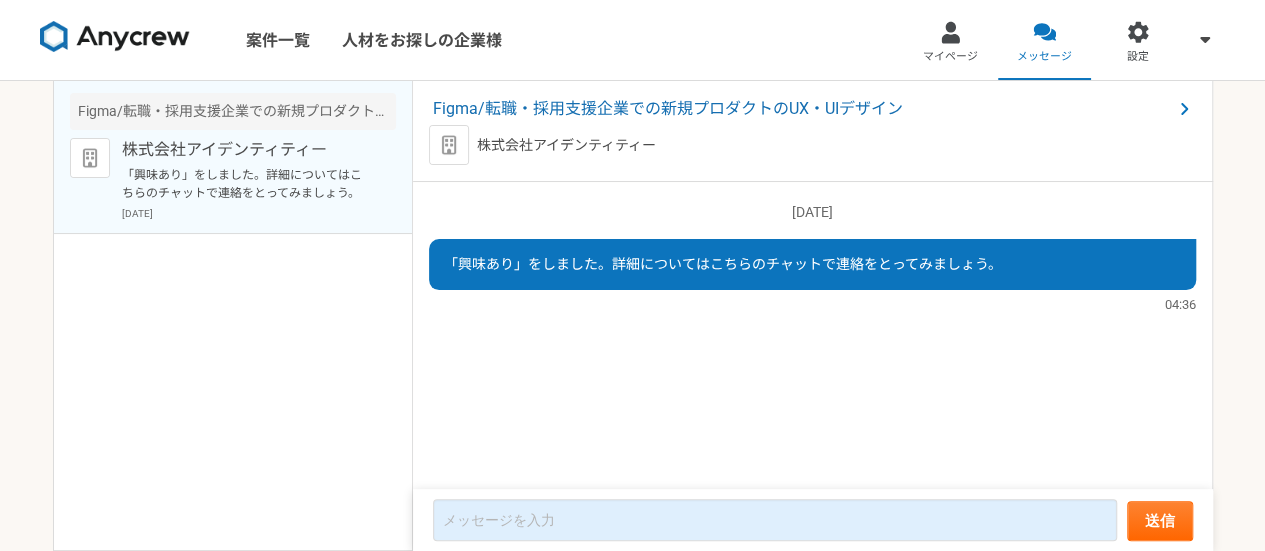 click at bounding box center [115, 37] 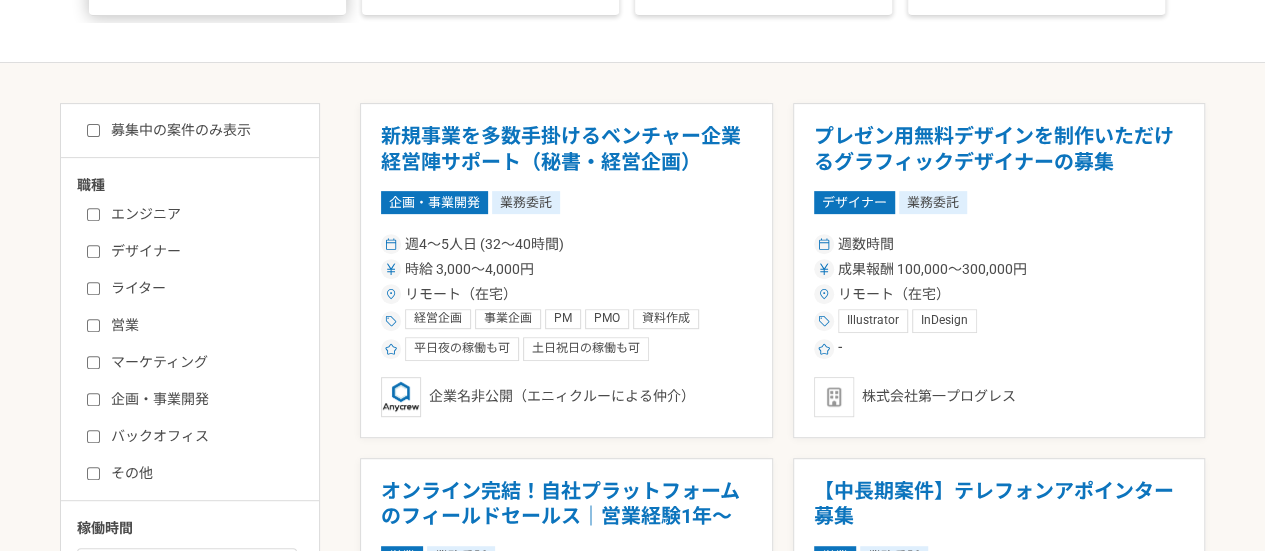 scroll, scrollTop: 304, scrollLeft: 0, axis: vertical 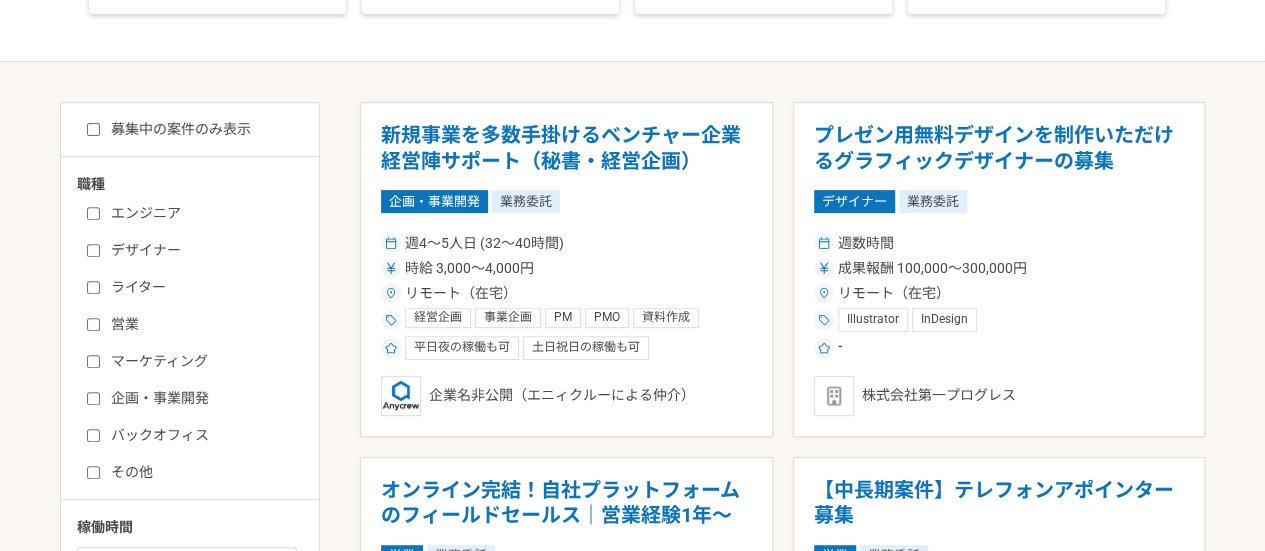 click on "デザイナー" at bounding box center [202, 250] 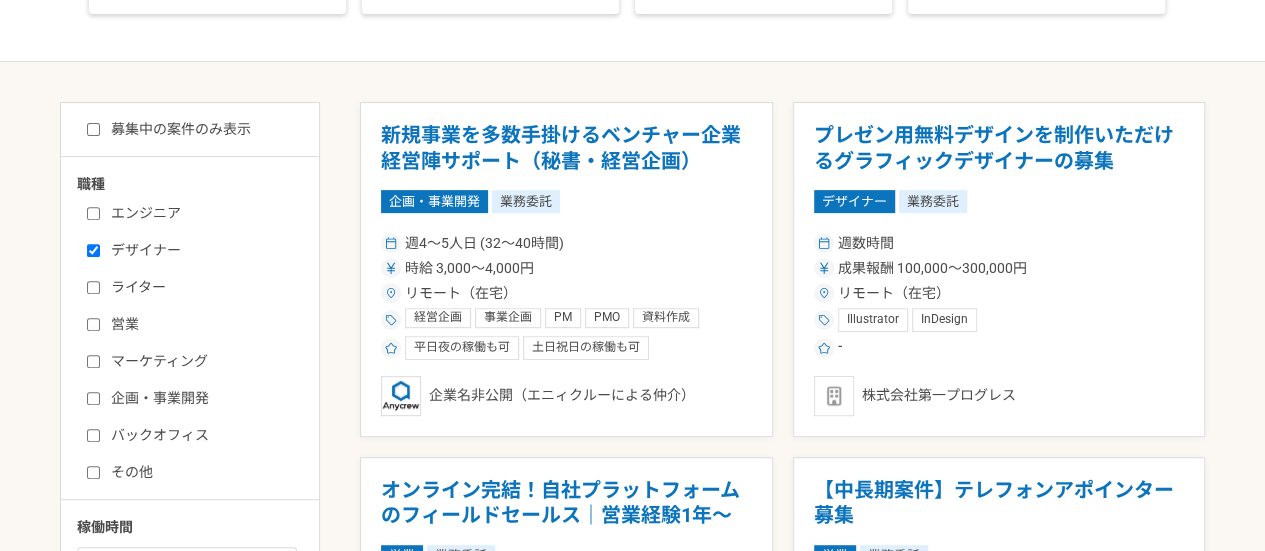 checkbox on "true" 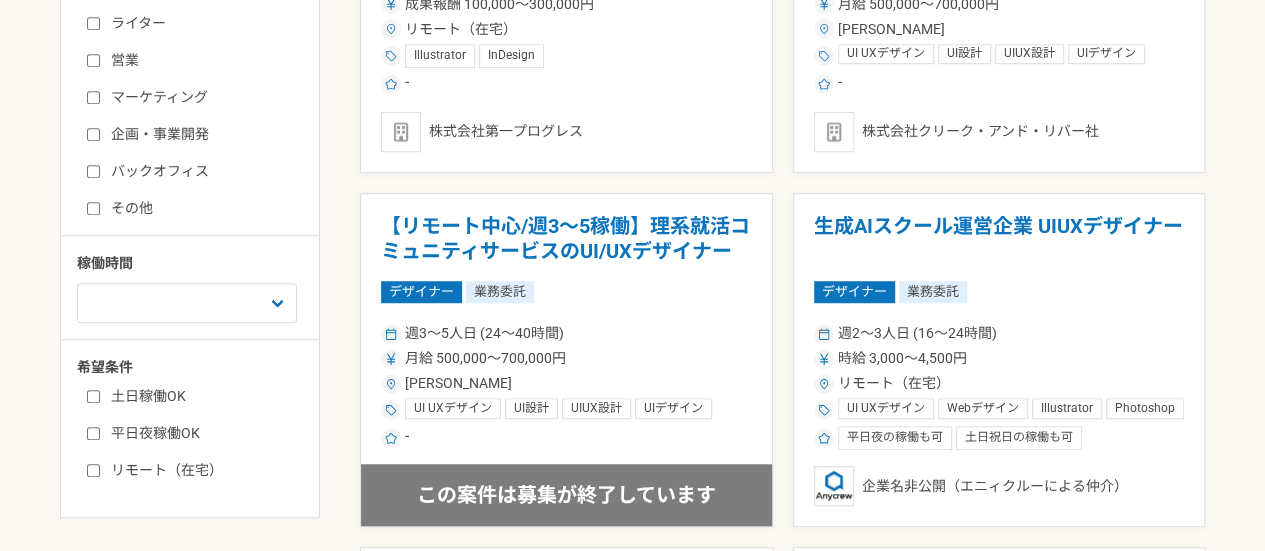 scroll, scrollTop: 693, scrollLeft: 0, axis: vertical 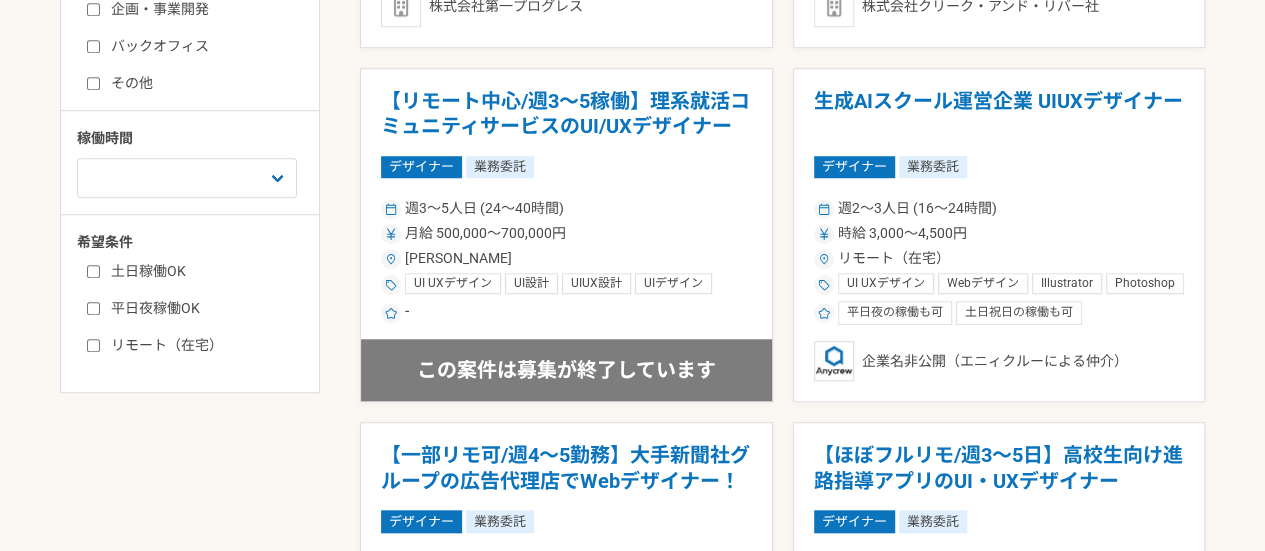 click on "リモート（在宅）" at bounding box center [202, 345] 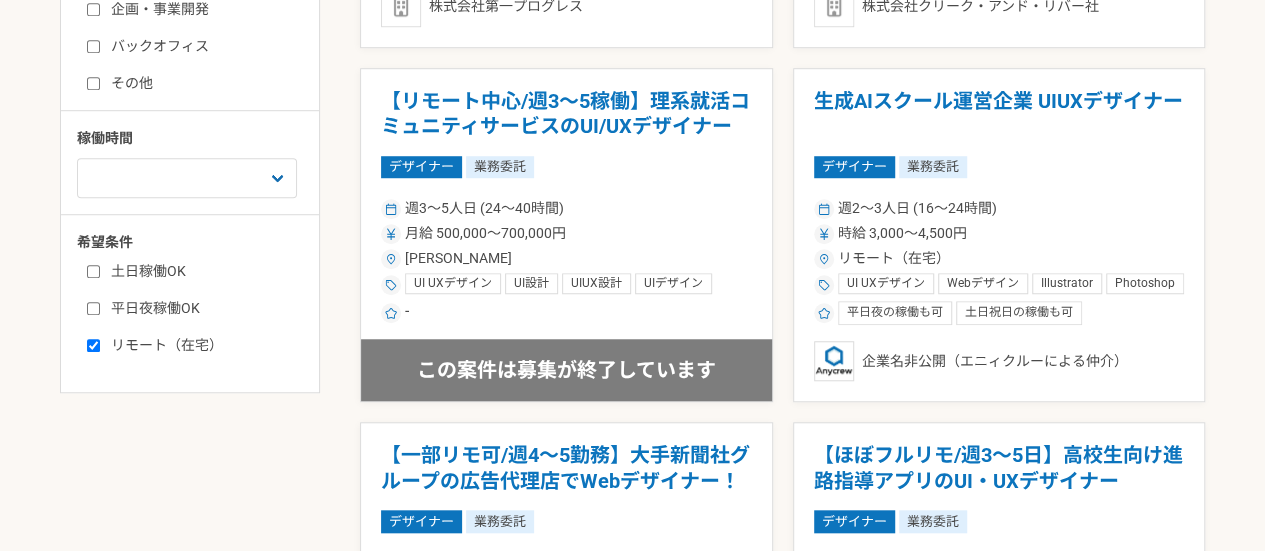 checkbox on "true" 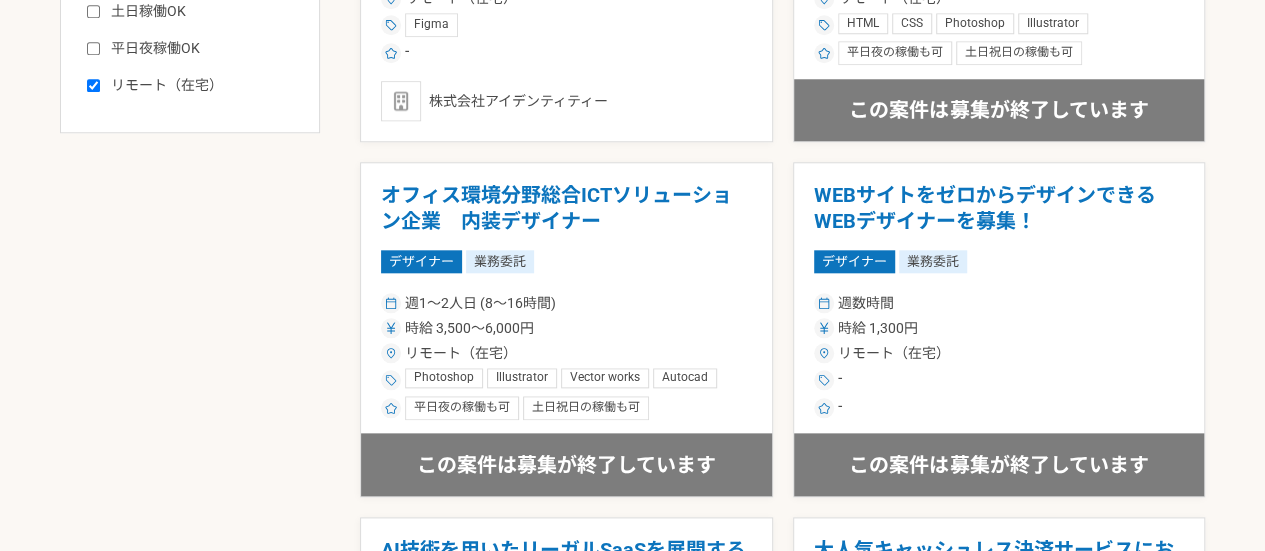 scroll, scrollTop: 958, scrollLeft: 0, axis: vertical 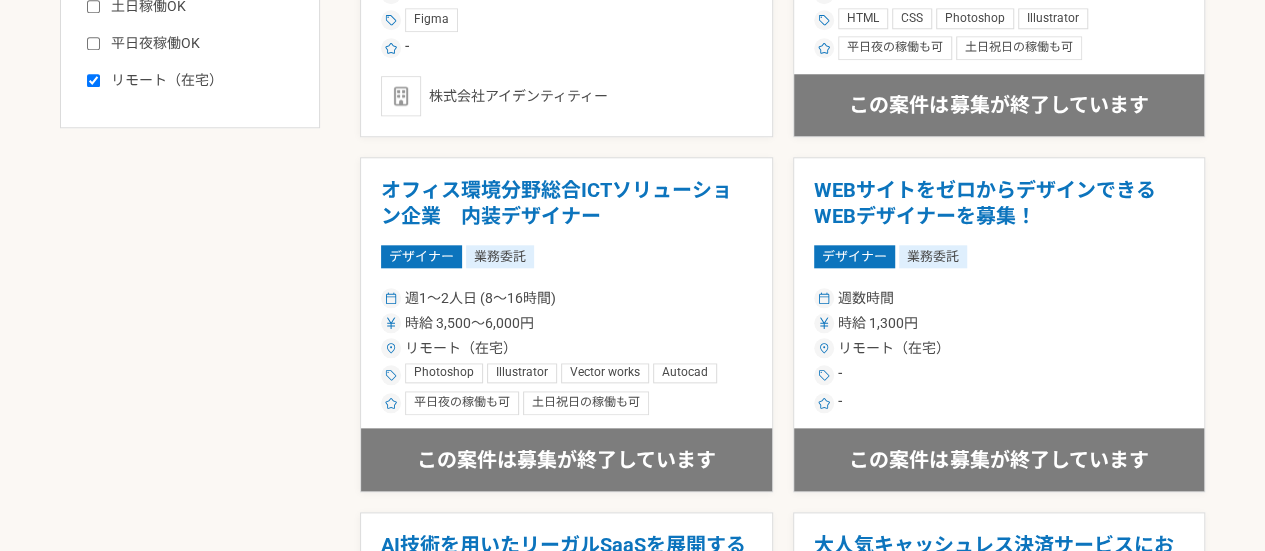 drag, startPoint x: 896, startPoint y: 199, endPoint x: 263, endPoint y: 287, distance: 639.08765 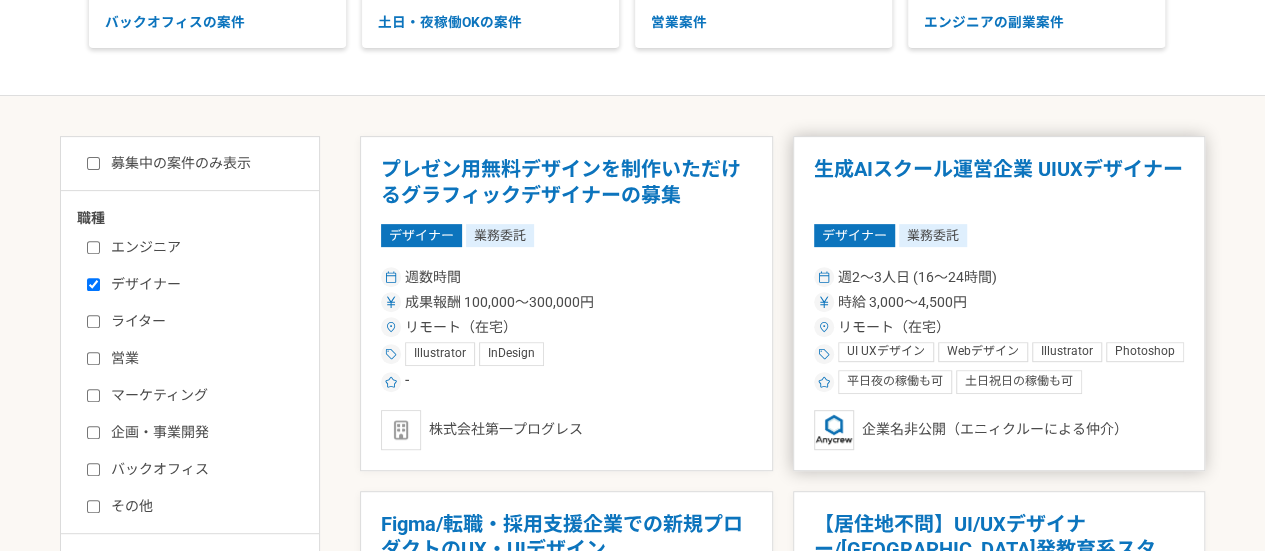 scroll, scrollTop: 251, scrollLeft: 0, axis: vertical 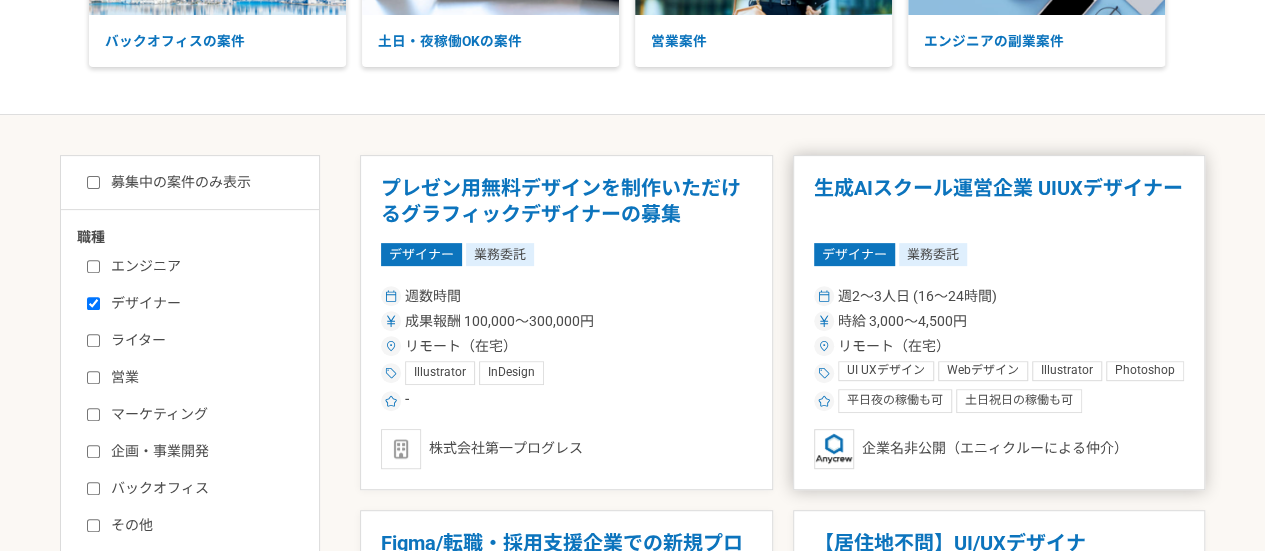 click on "生成AIスクール運営企業 UIUXデザイナー" at bounding box center (999, 201) 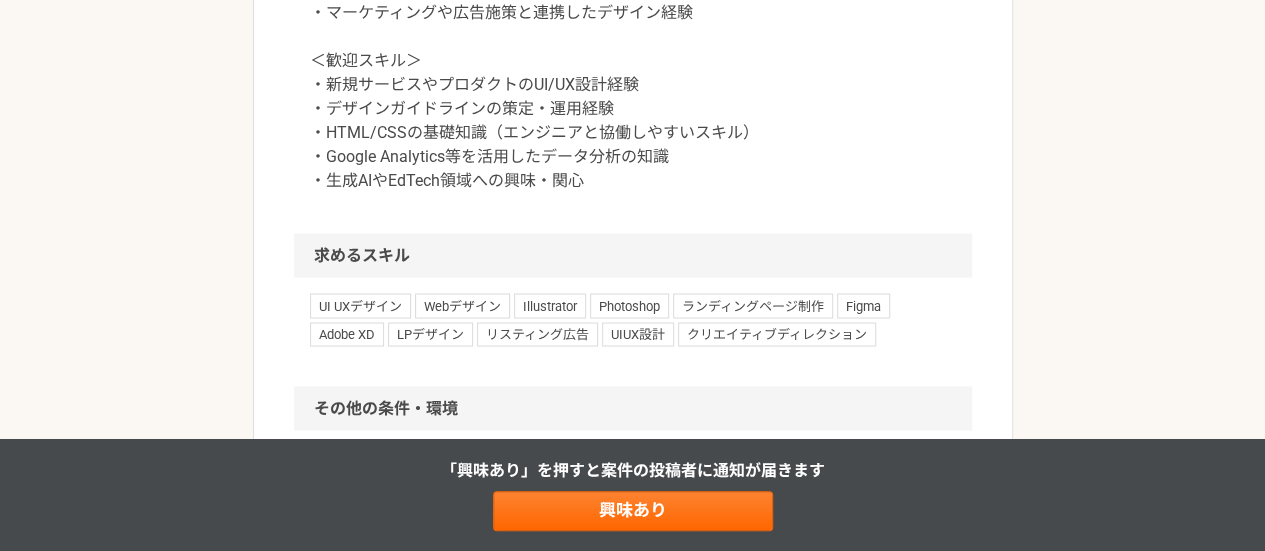 scroll, scrollTop: 1675, scrollLeft: 0, axis: vertical 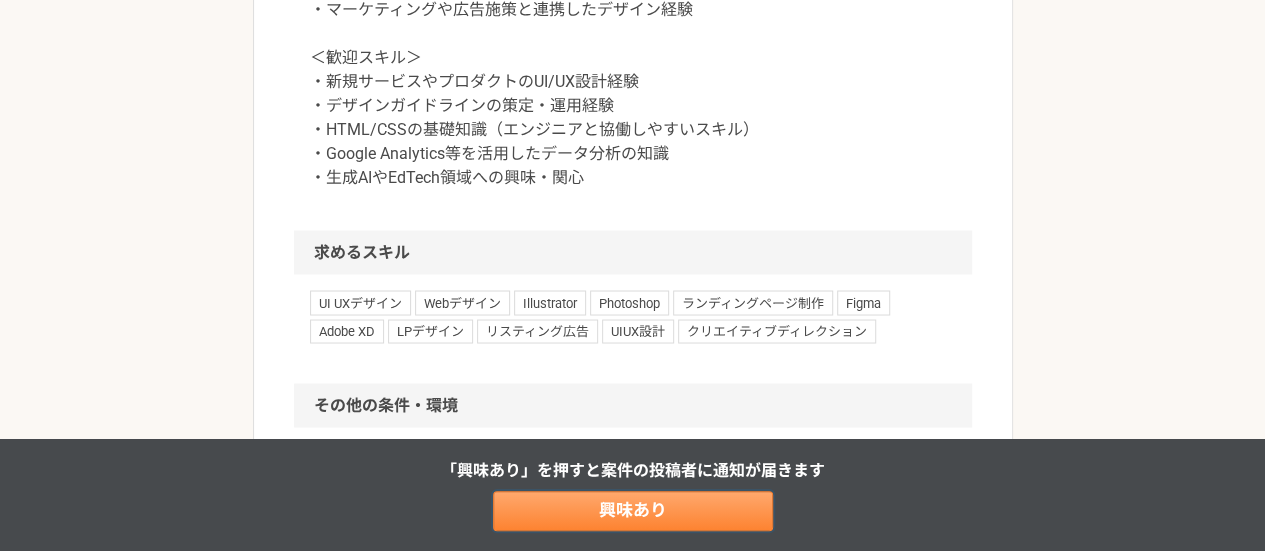 click on "興味あり" at bounding box center (633, 511) 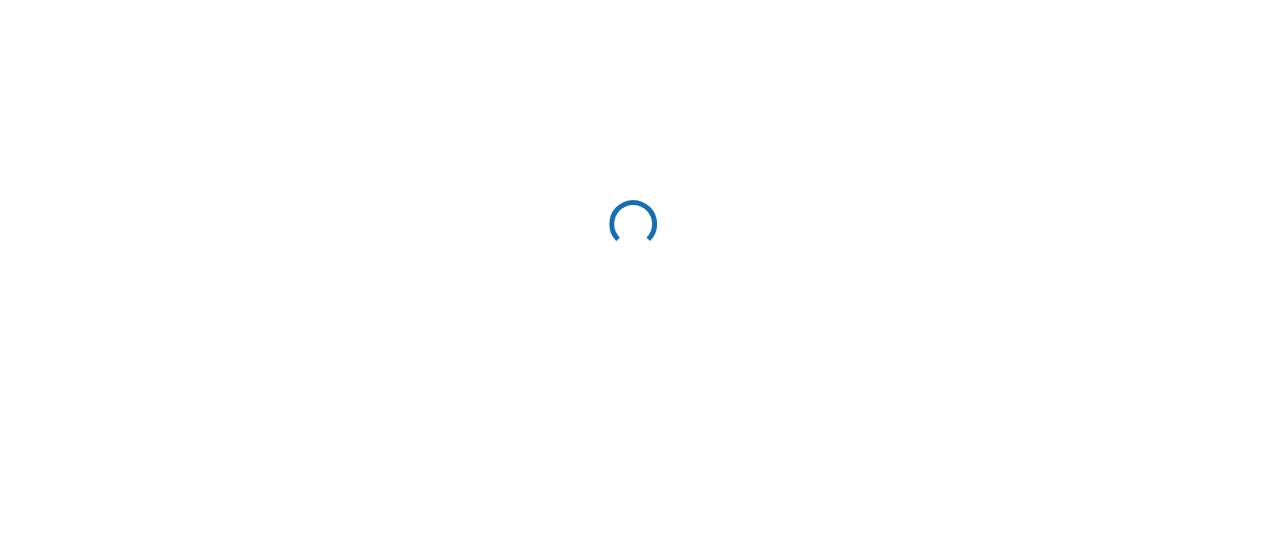 scroll, scrollTop: 0, scrollLeft: 0, axis: both 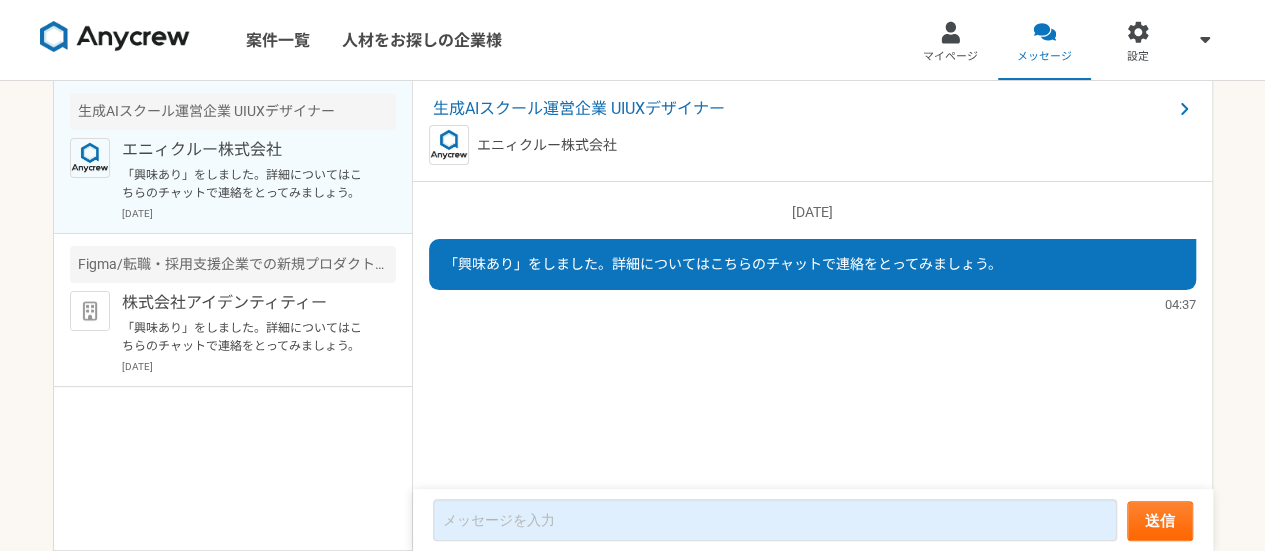 click at bounding box center (115, 37) 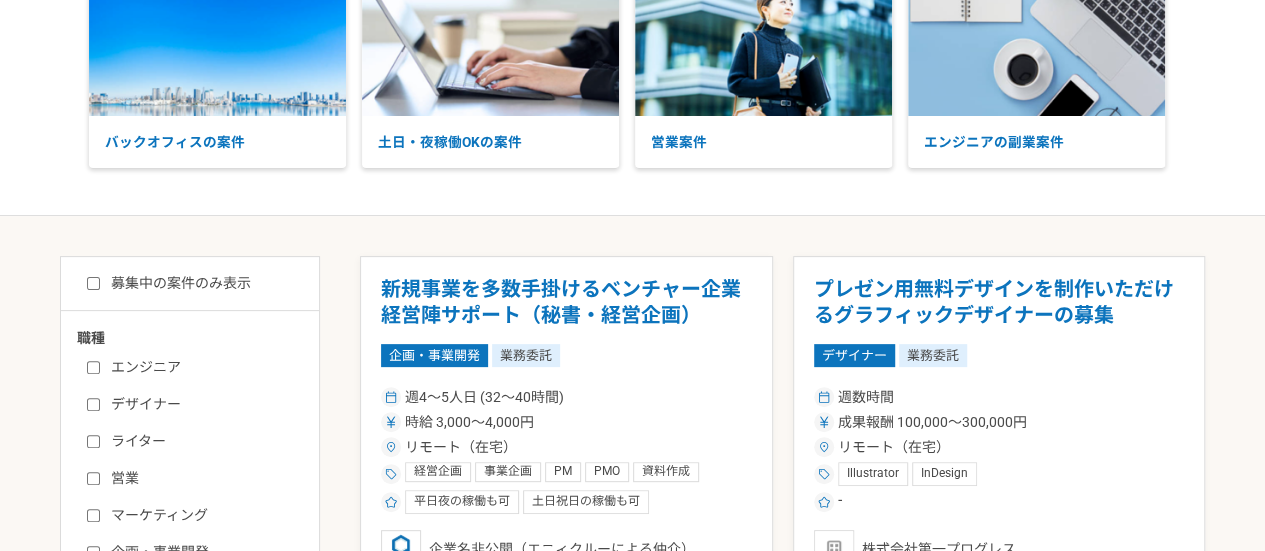 scroll, scrollTop: 0, scrollLeft: 0, axis: both 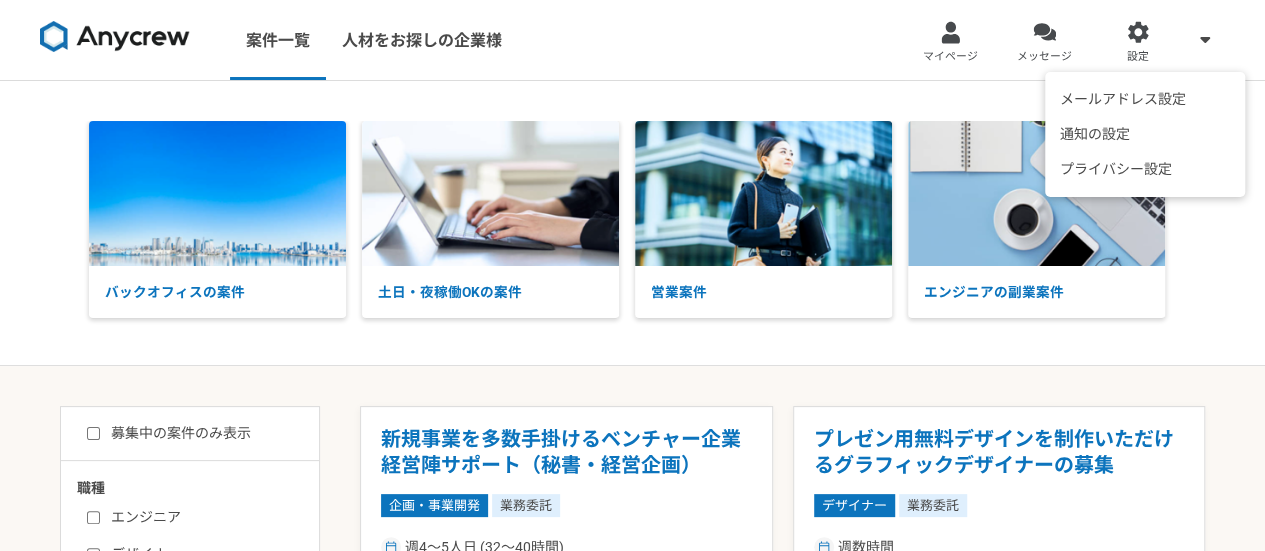 click at bounding box center (1205, 39) 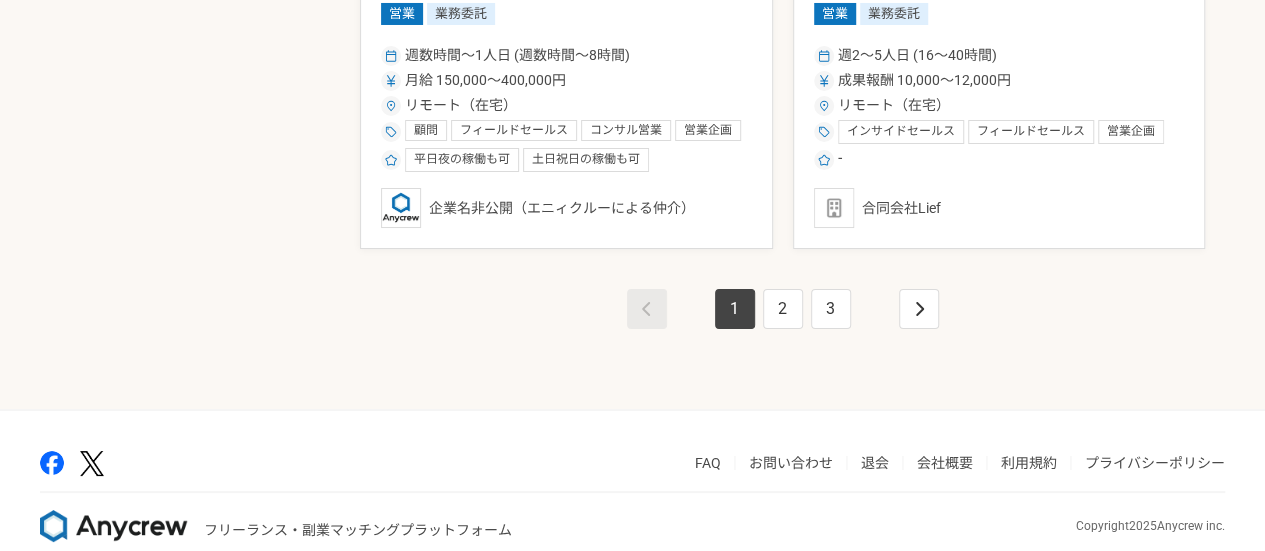 scroll, scrollTop: 3706, scrollLeft: 0, axis: vertical 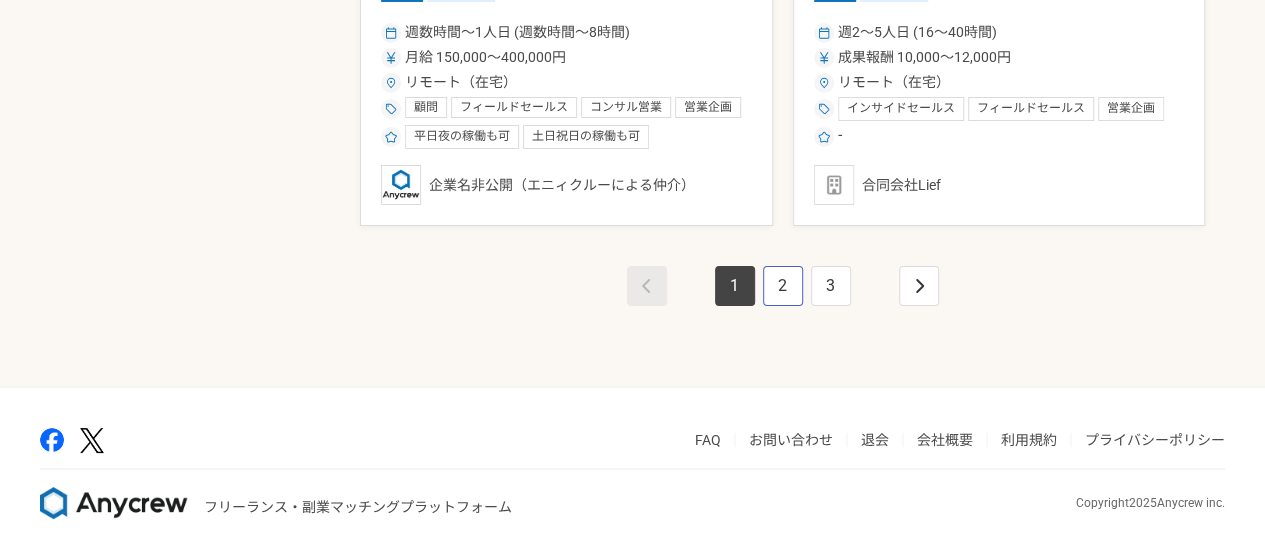 click on "2" at bounding box center (783, 286) 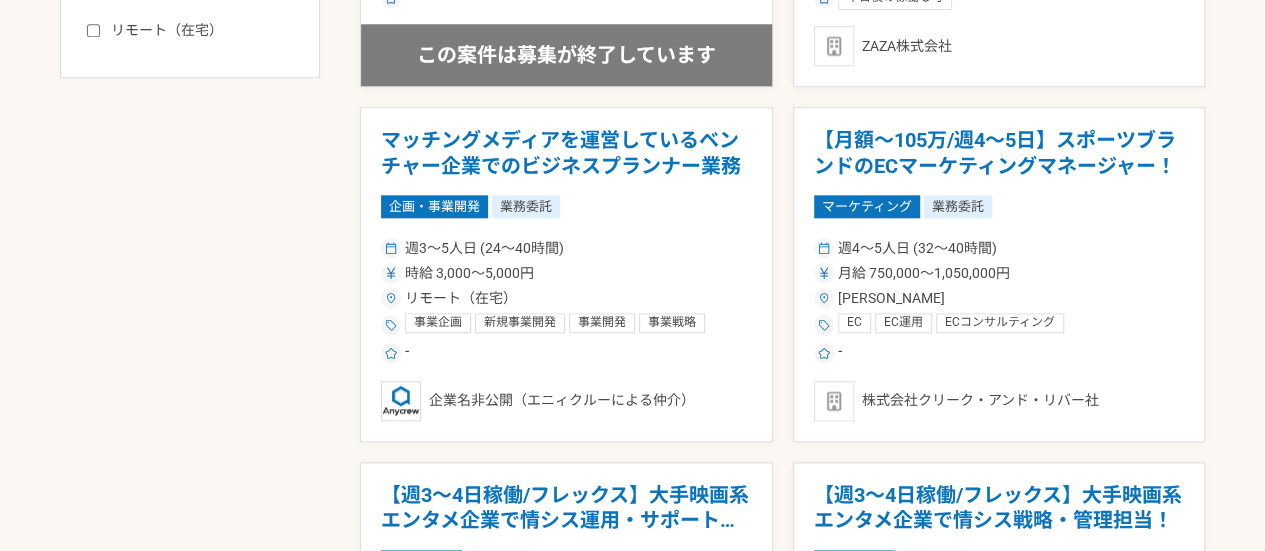 scroll, scrollTop: 1009, scrollLeft: 0, axis: vertical 